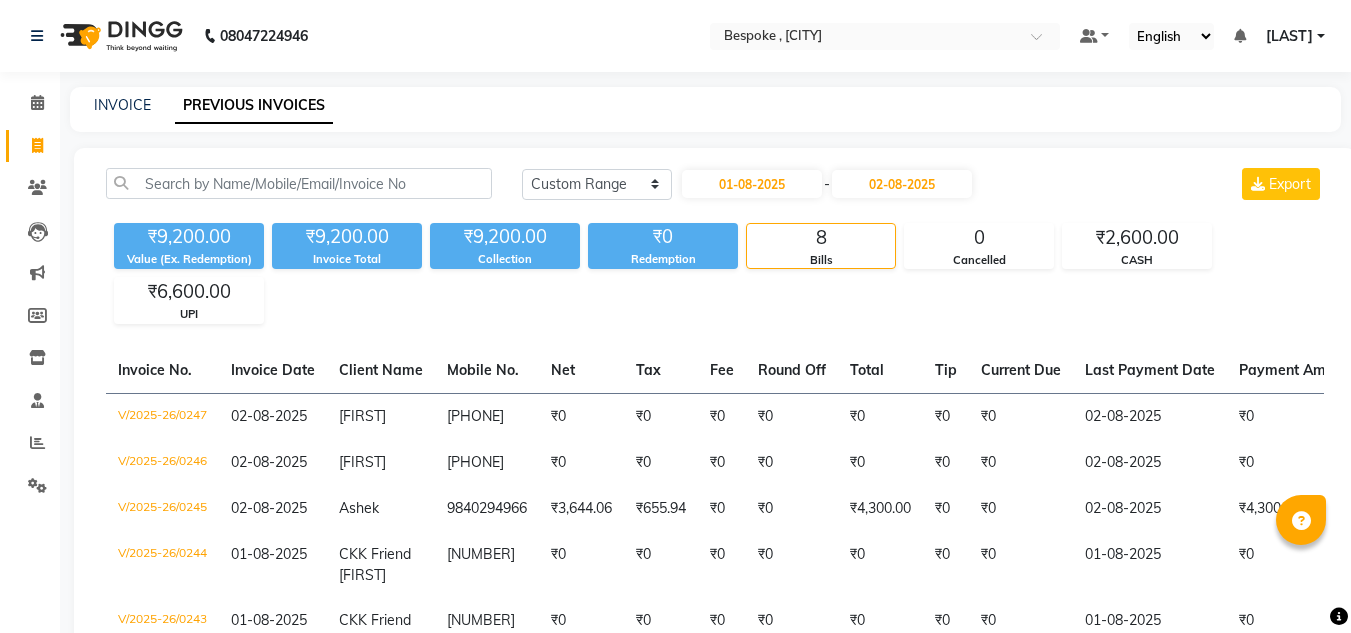 select on "range" 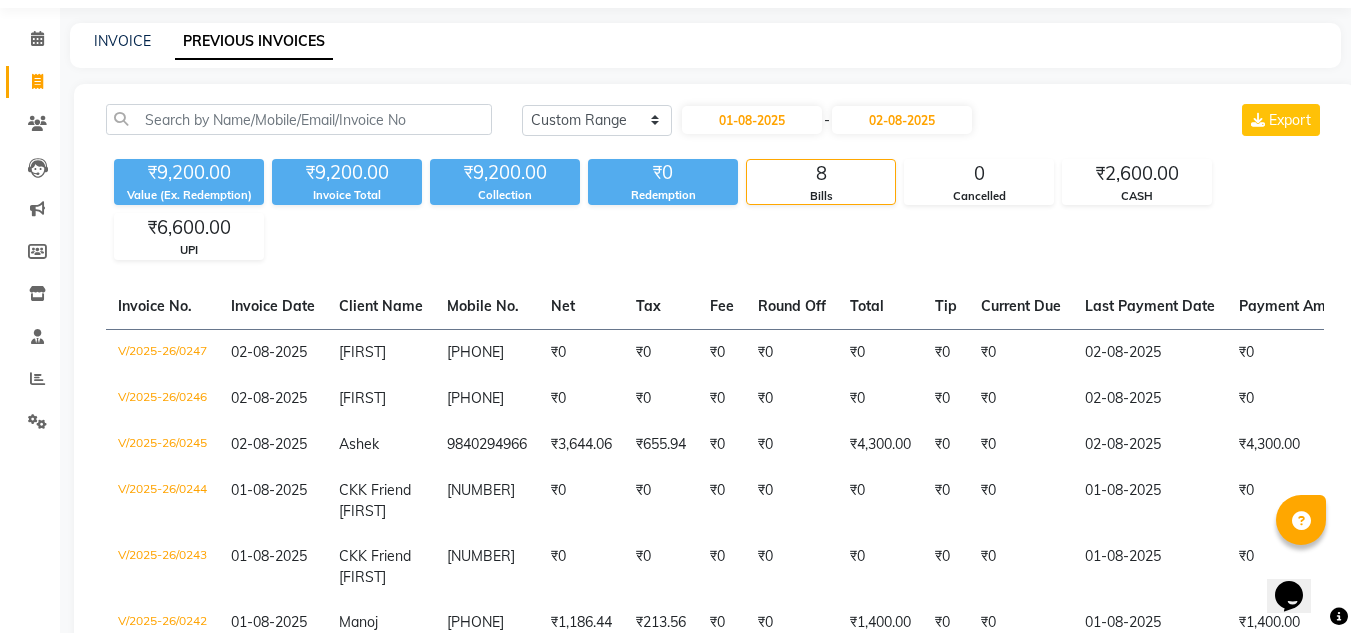 scroll, scrollTop: 0, scrollLeft: 0, axis: both 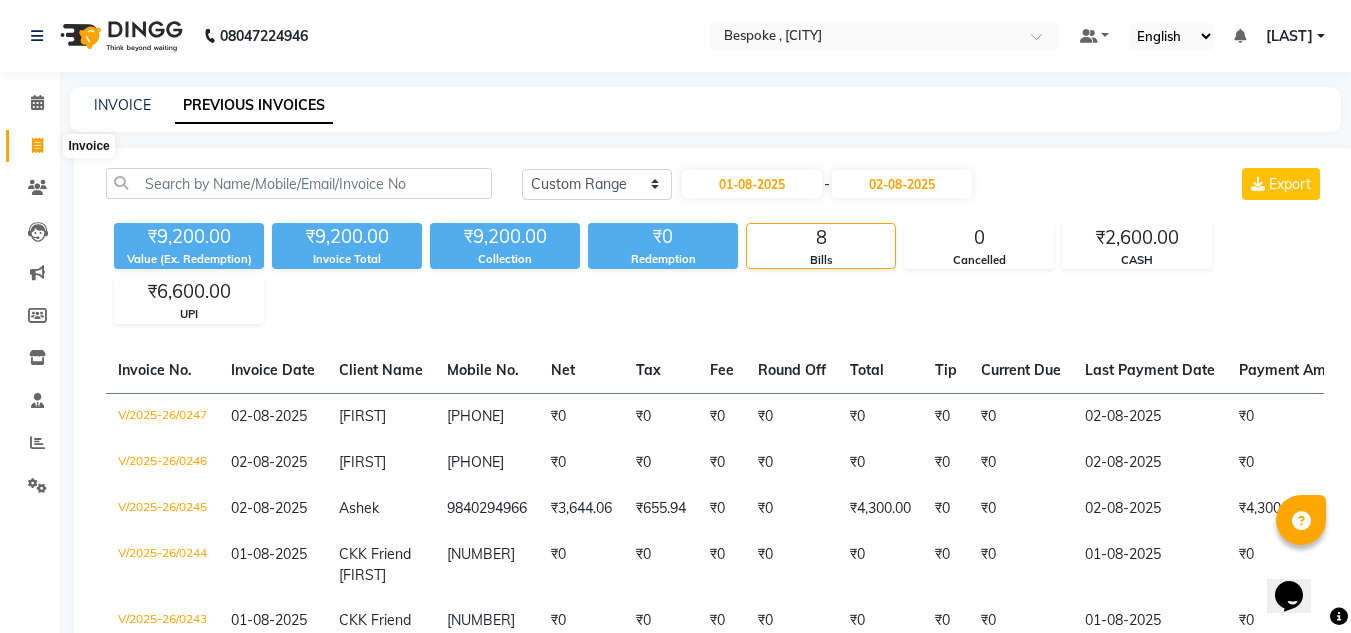 click 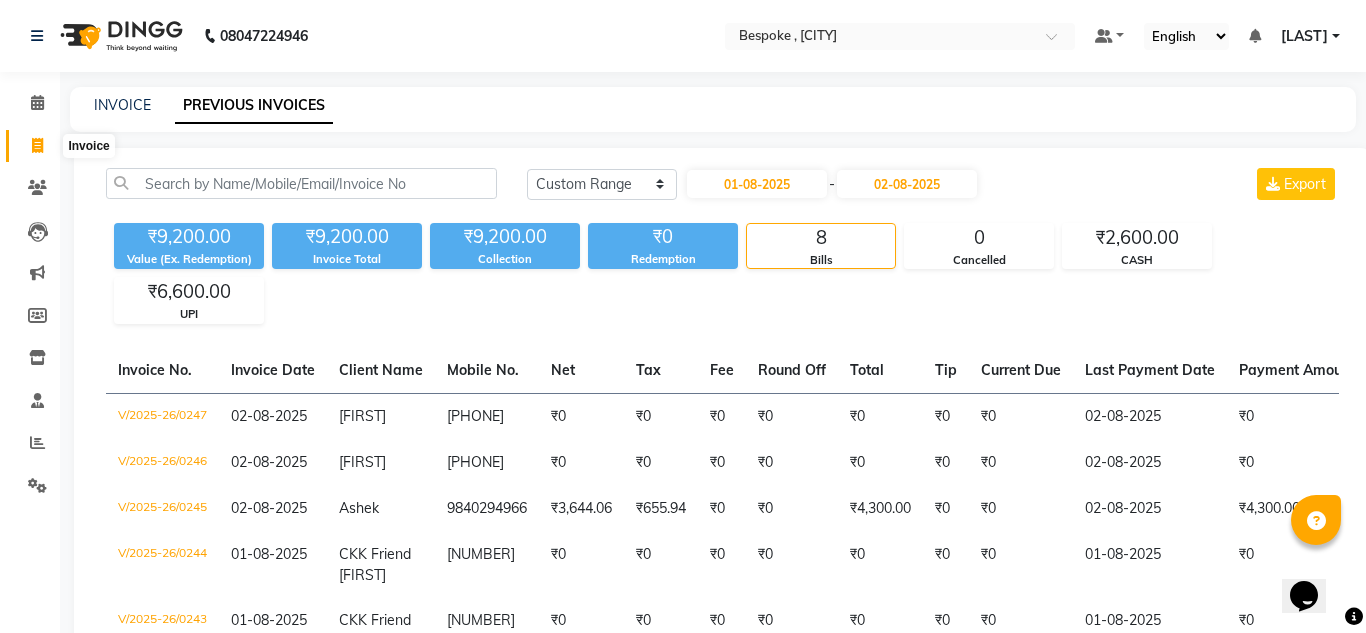 select on "8177" 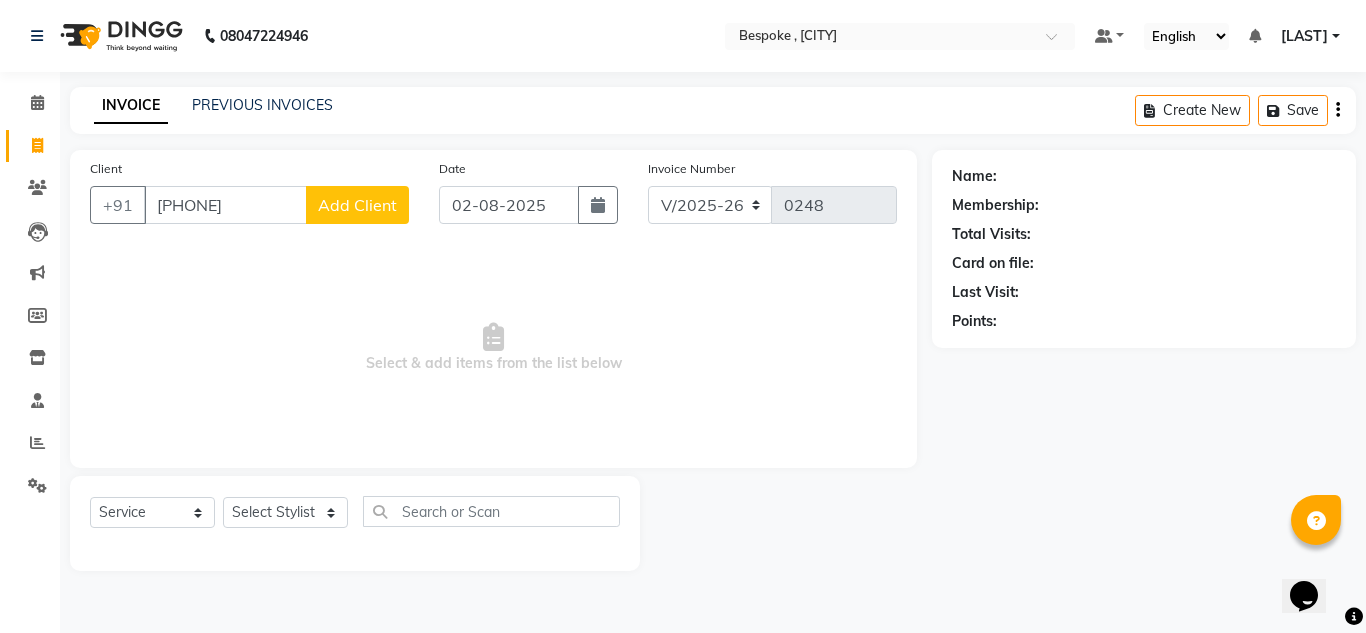 type on "[PHONE]" 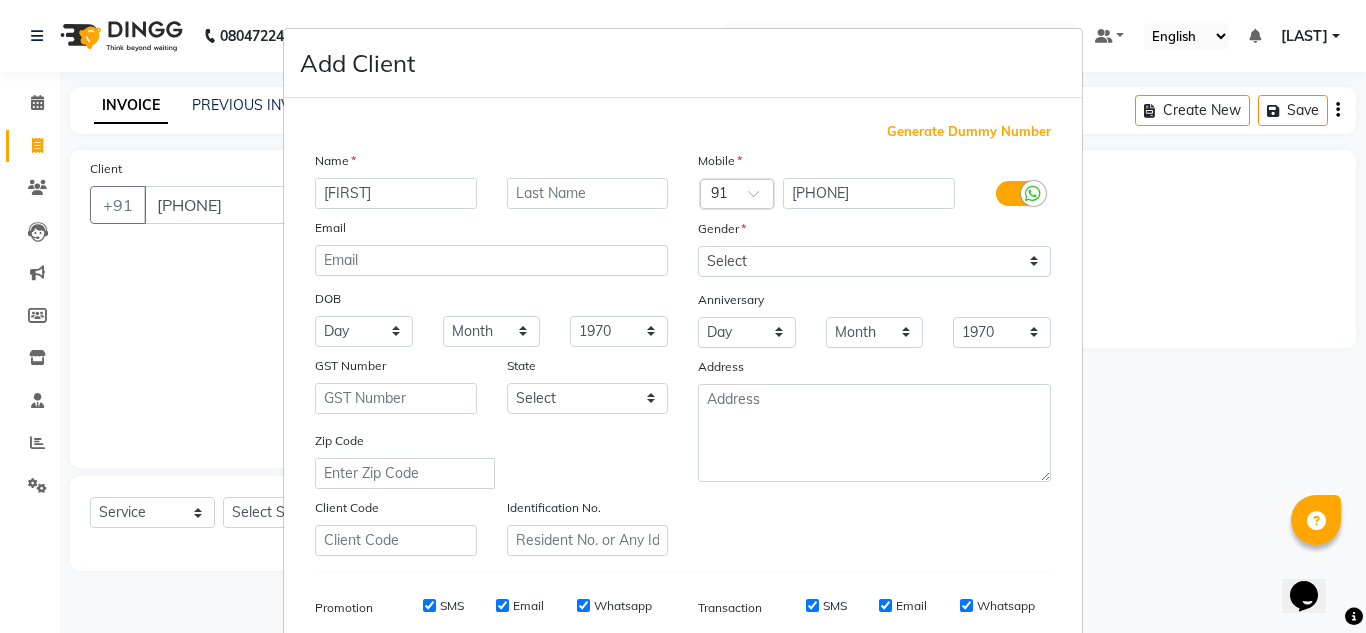 type on "[FIRST]" 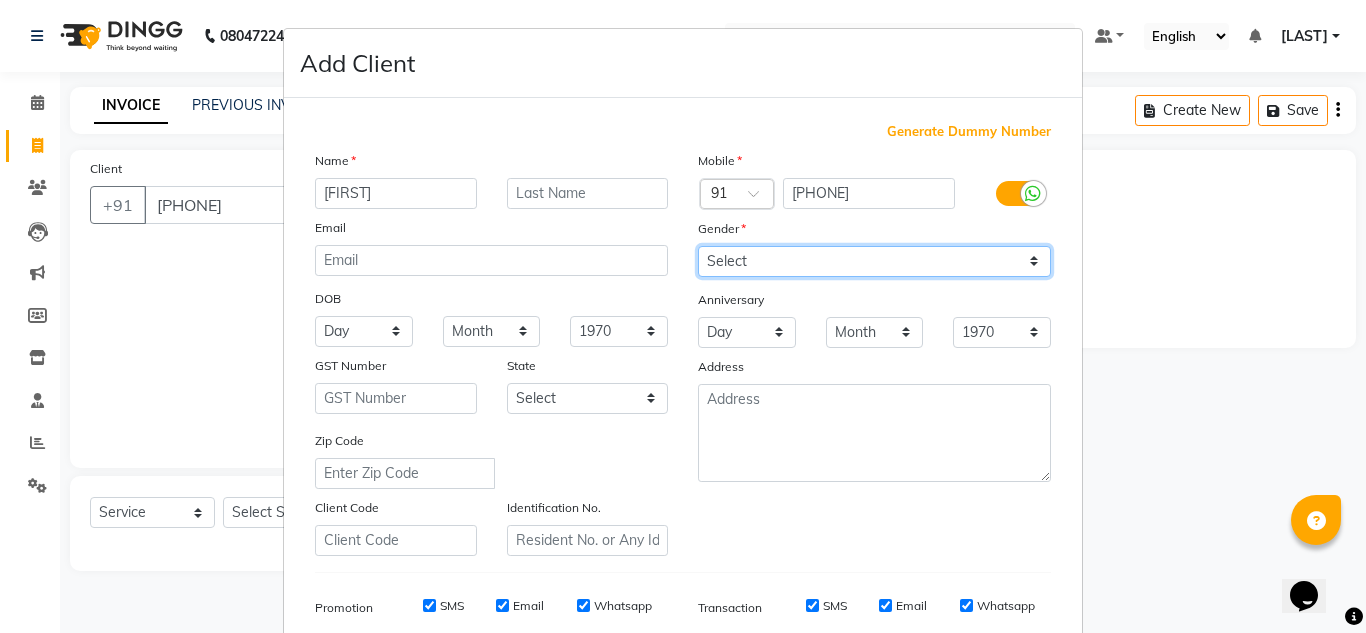click on "Select Male Female Other Prefer Not To Say" at bounding box center [874, 261] 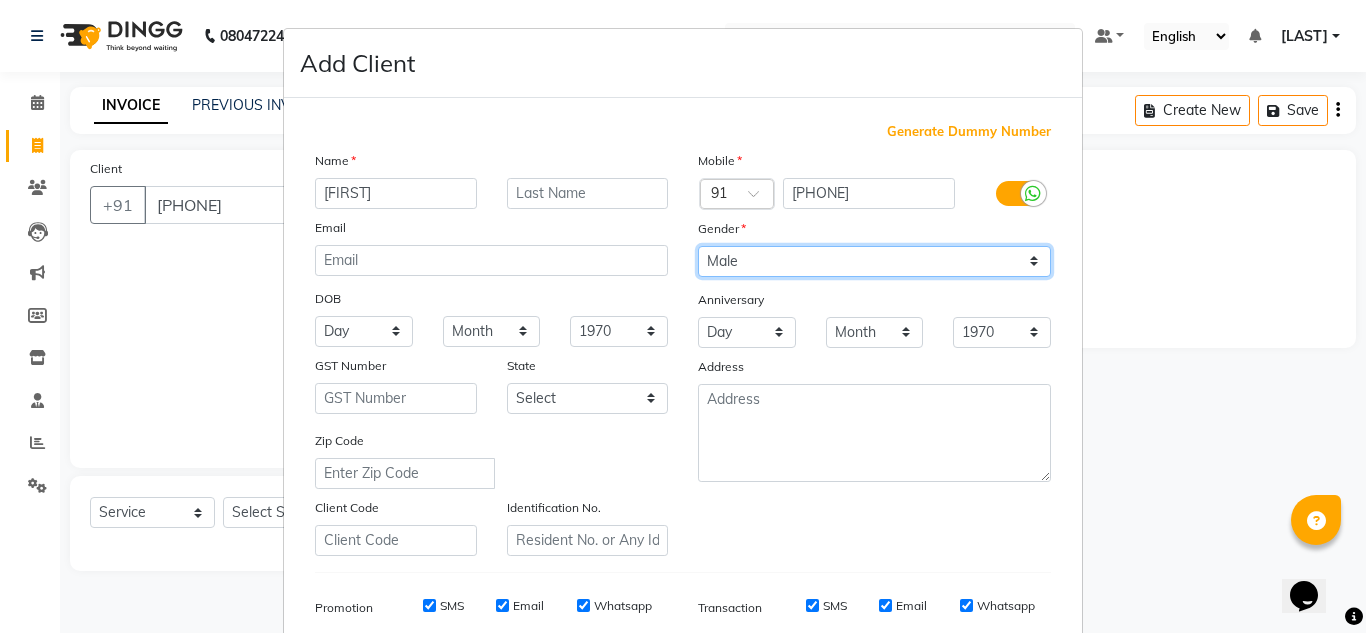click on "Select Male Female Other Prefer Not To Say" at bounding box center [874, 261] 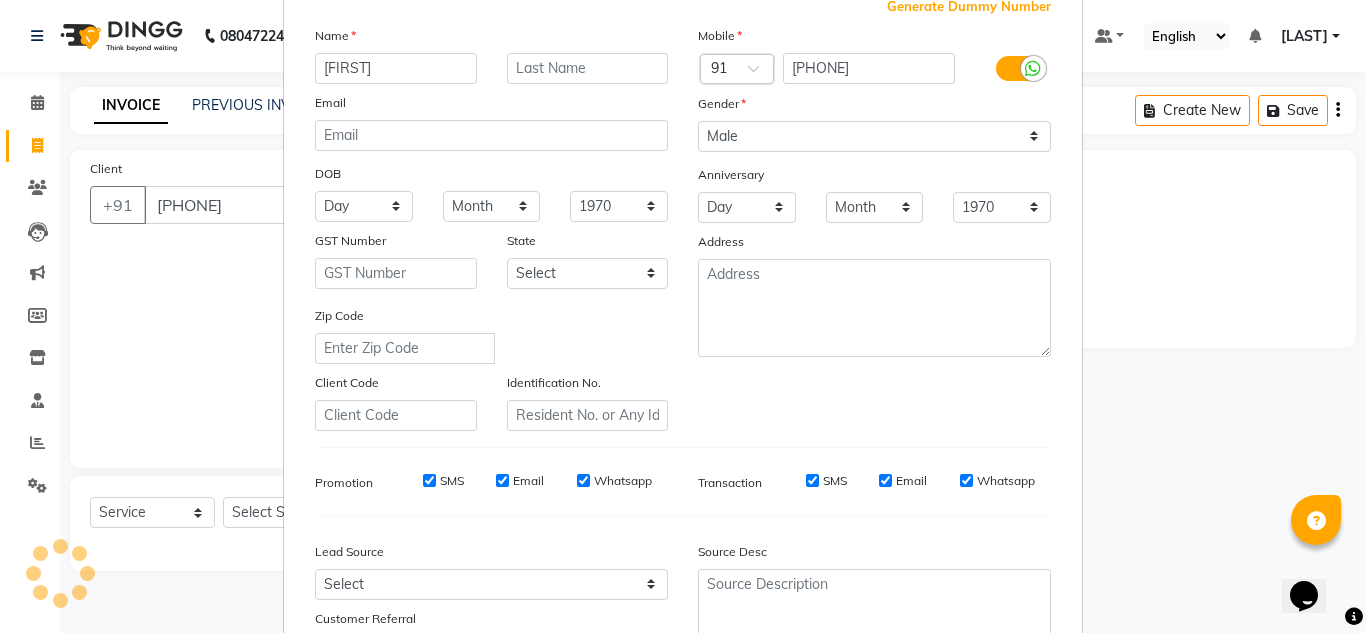 scroll, scrollTop: 167, scrollLeft: 0, axis: vertical 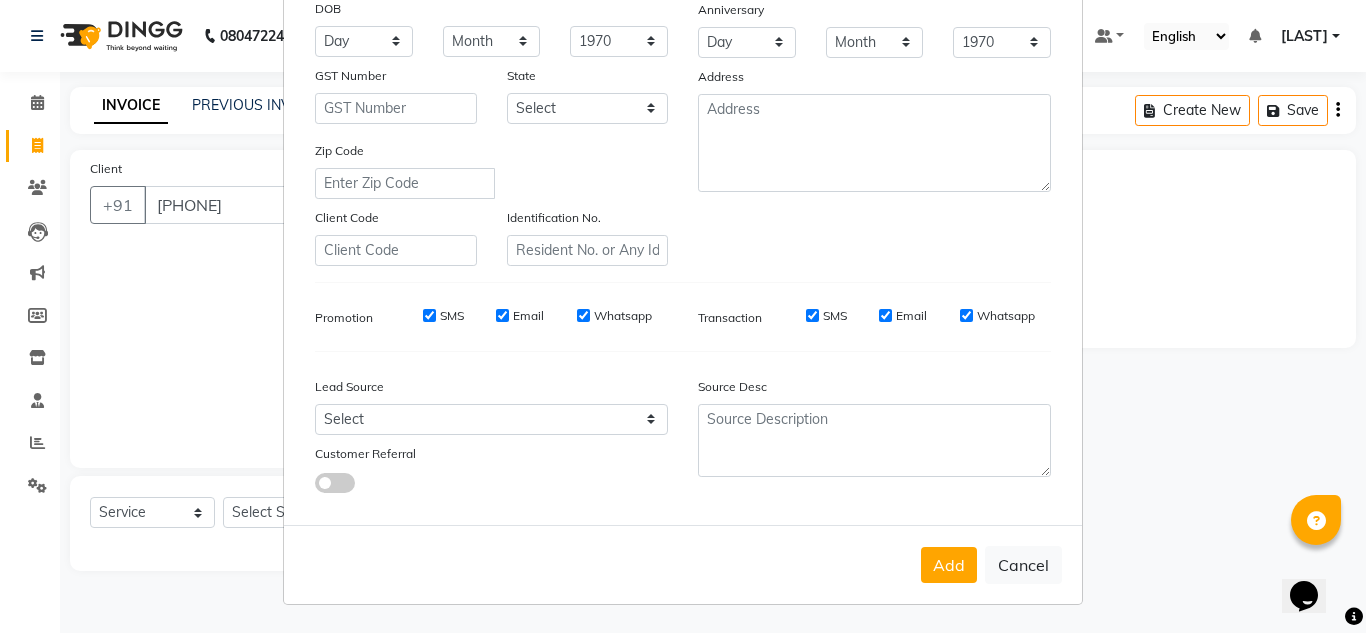 click on "Add" at bounding box center (949, 565) 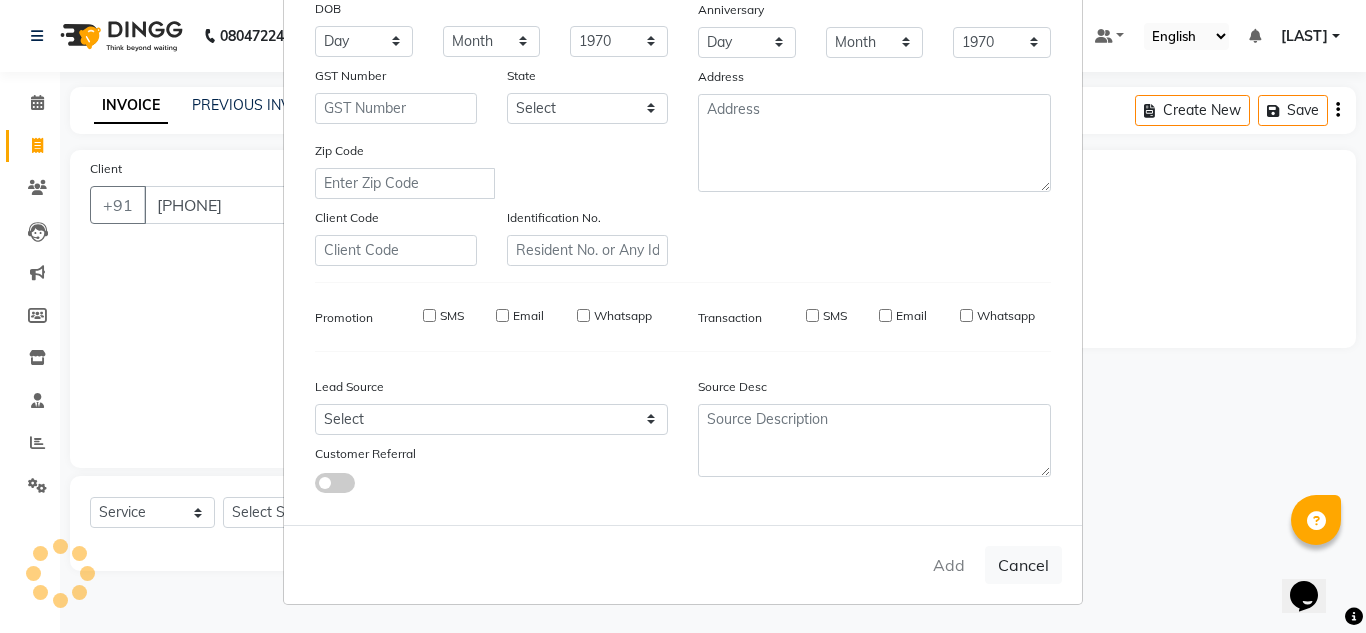 type 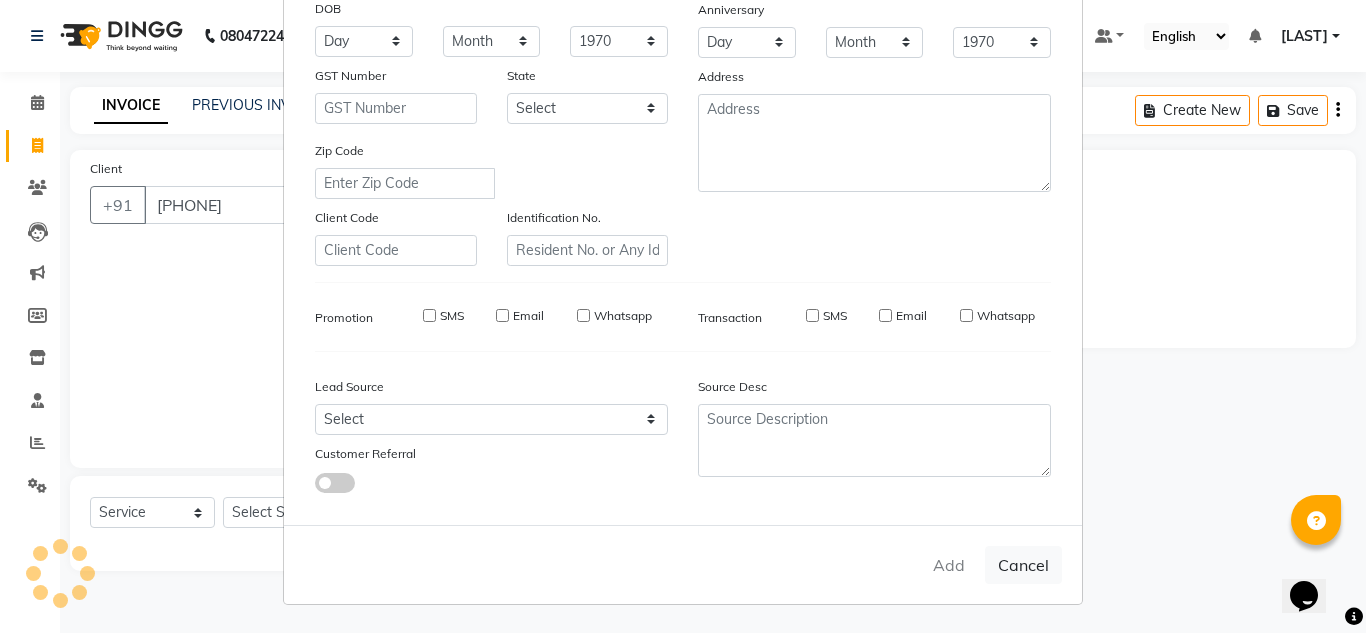 select 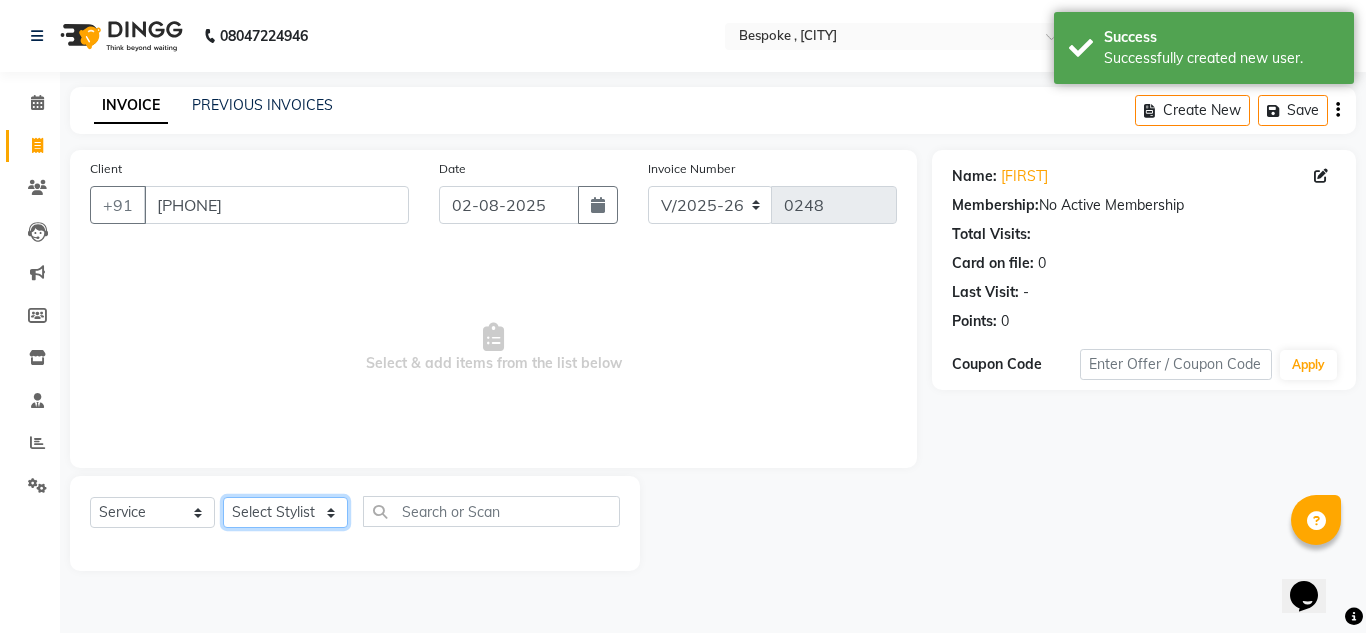 click on "Select Stylist Ching Dilipan Guru [LAST] [LAST] Kimte [LAST] Kumar Mahesh Palani" 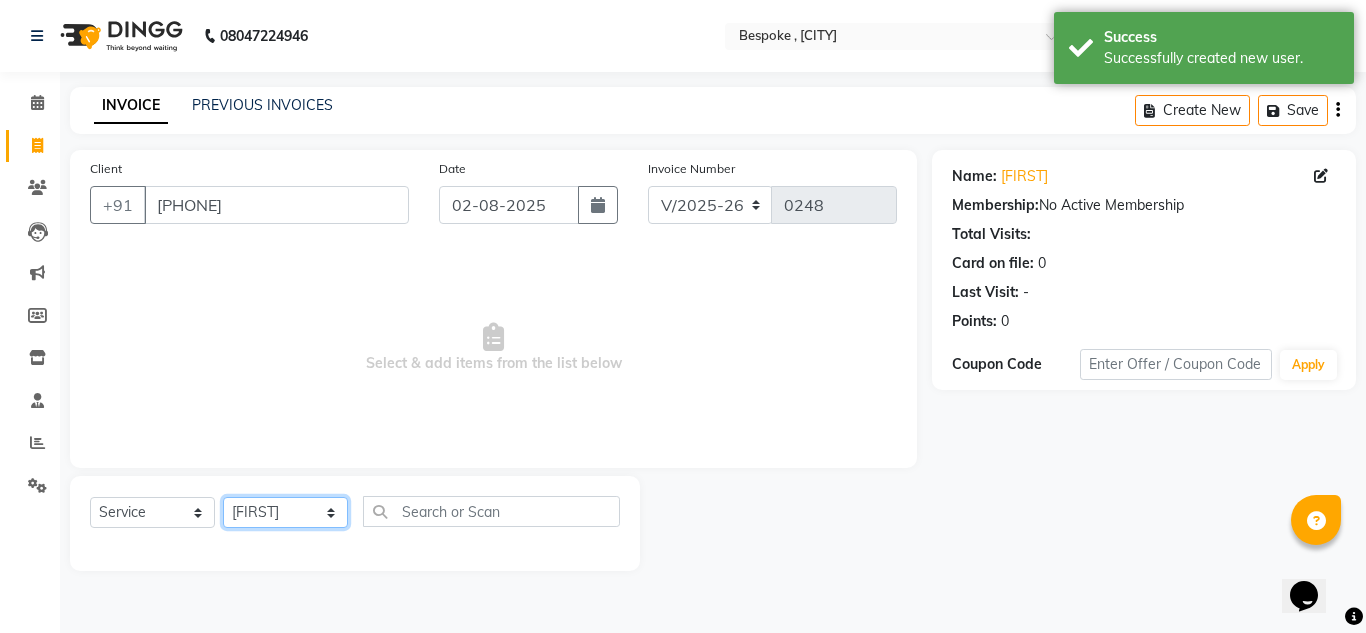 click on "Select Stylist Ching Dilipan Guru [LAST] [LAST] Kimte [LAST] Kumar Mahesh Palani" 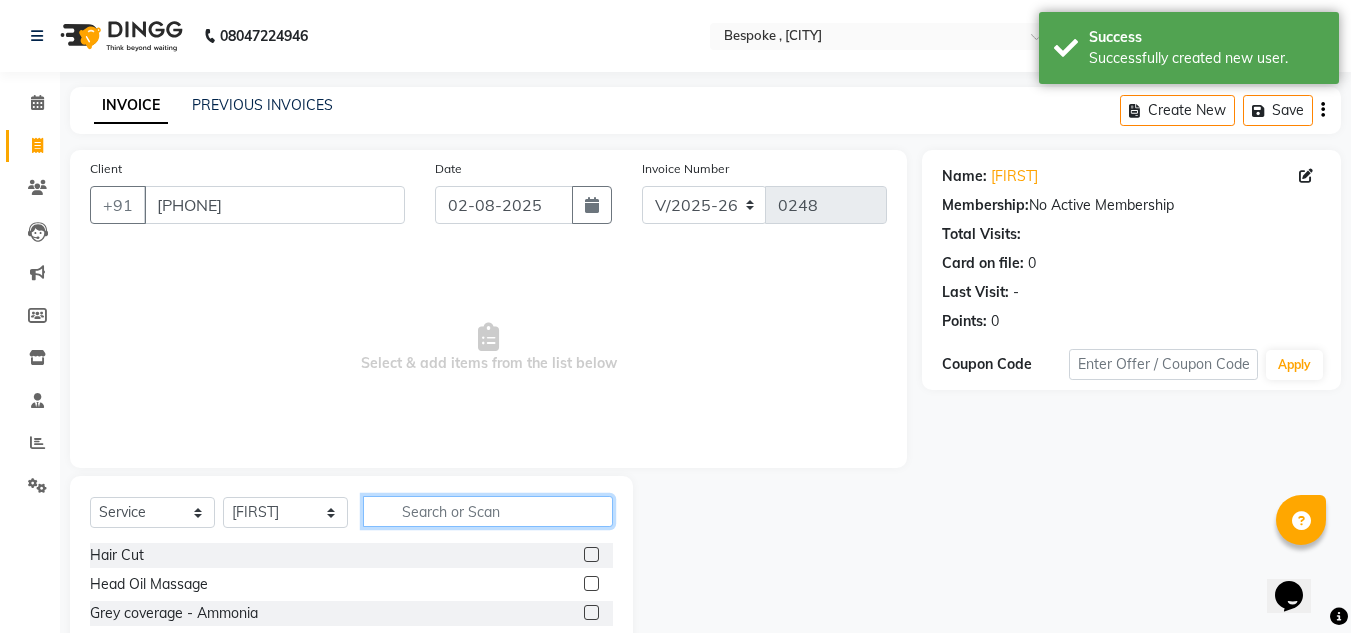 click 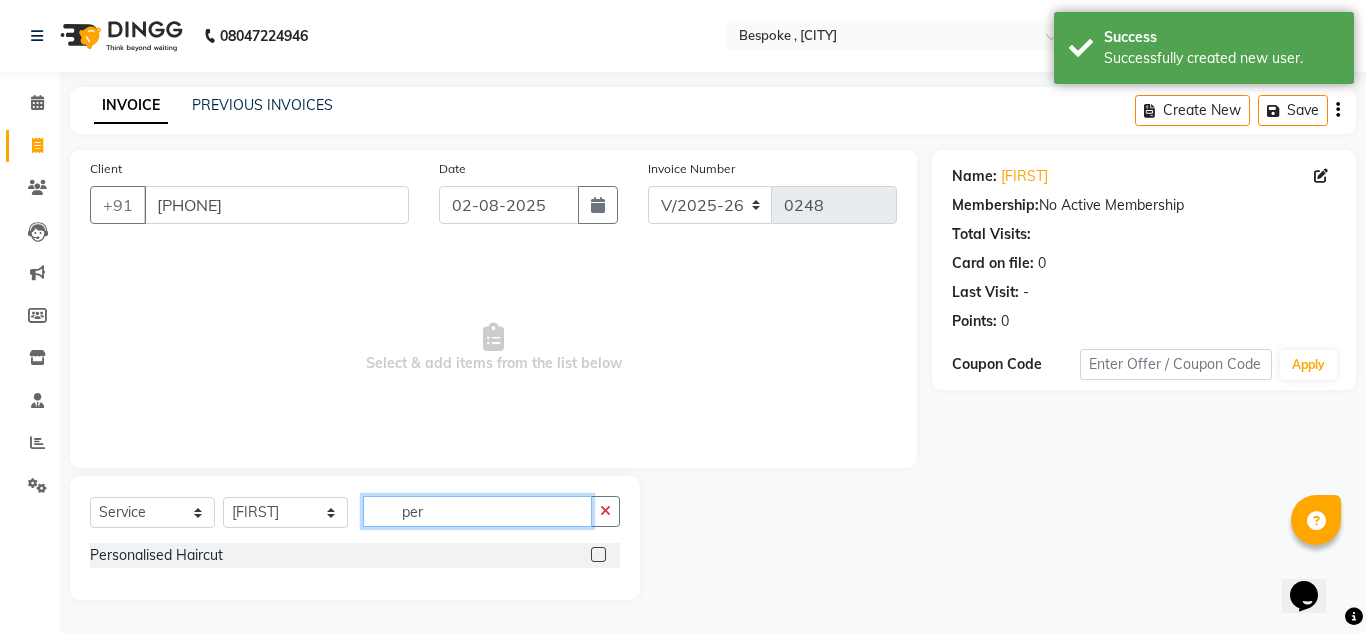 type on "per" 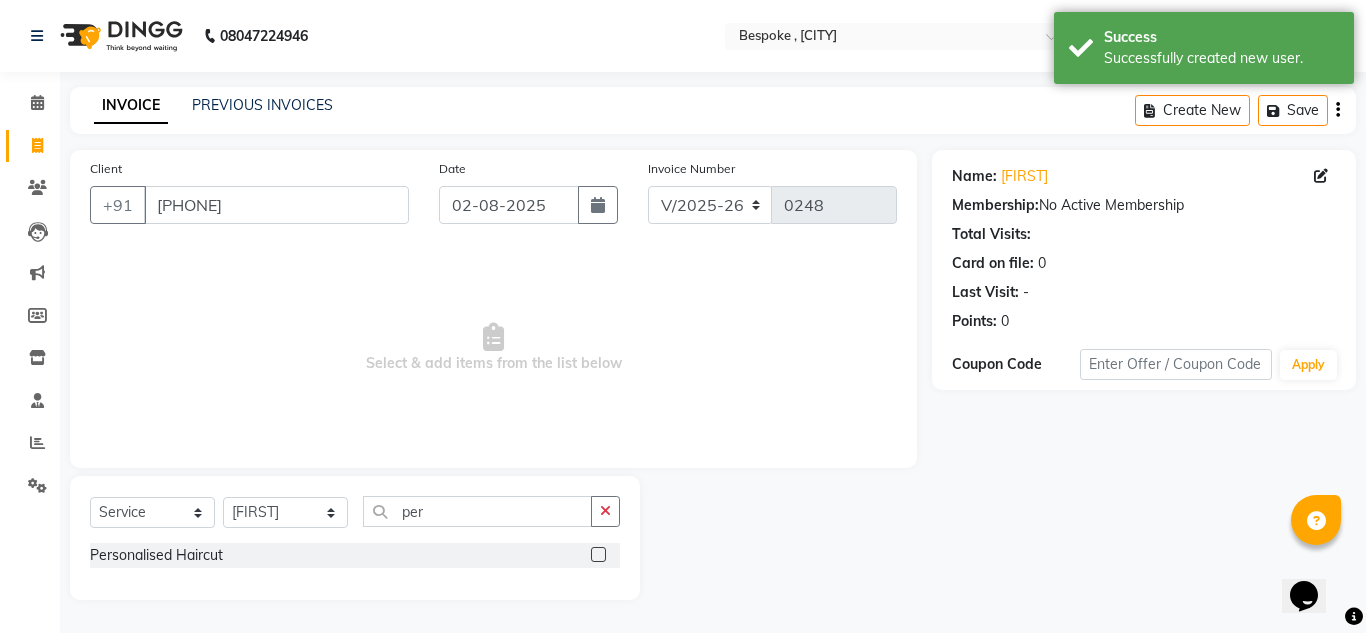 click 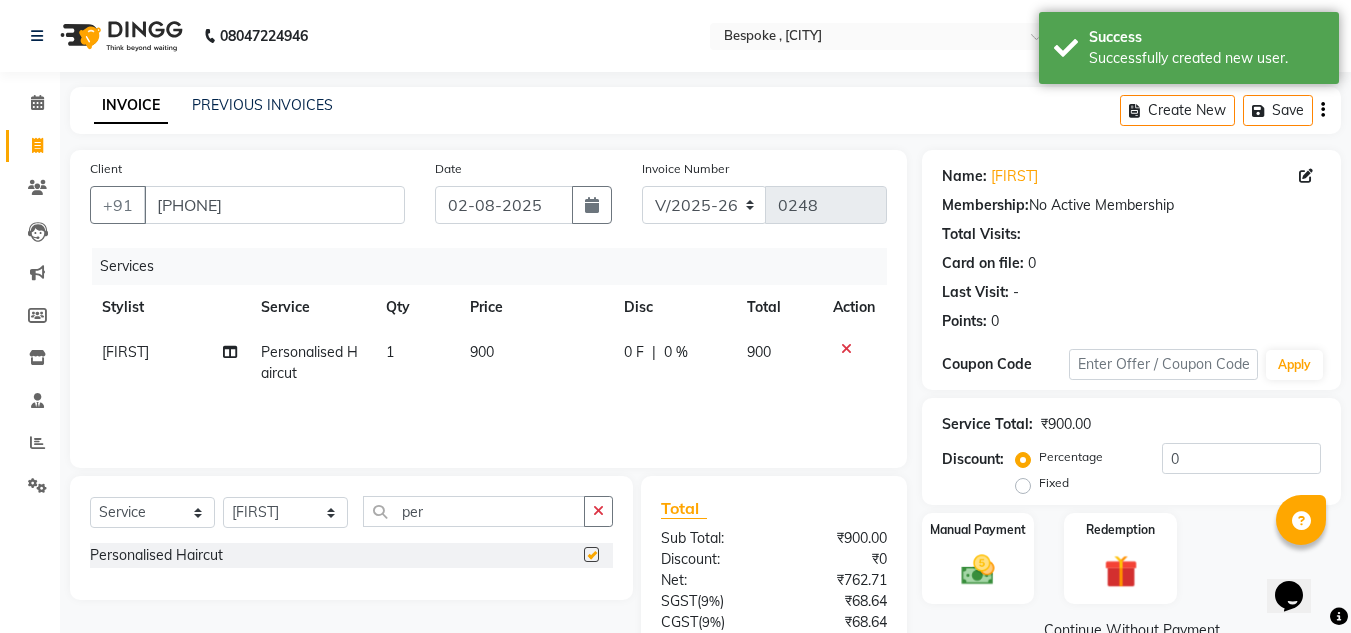 checkbox on "false" 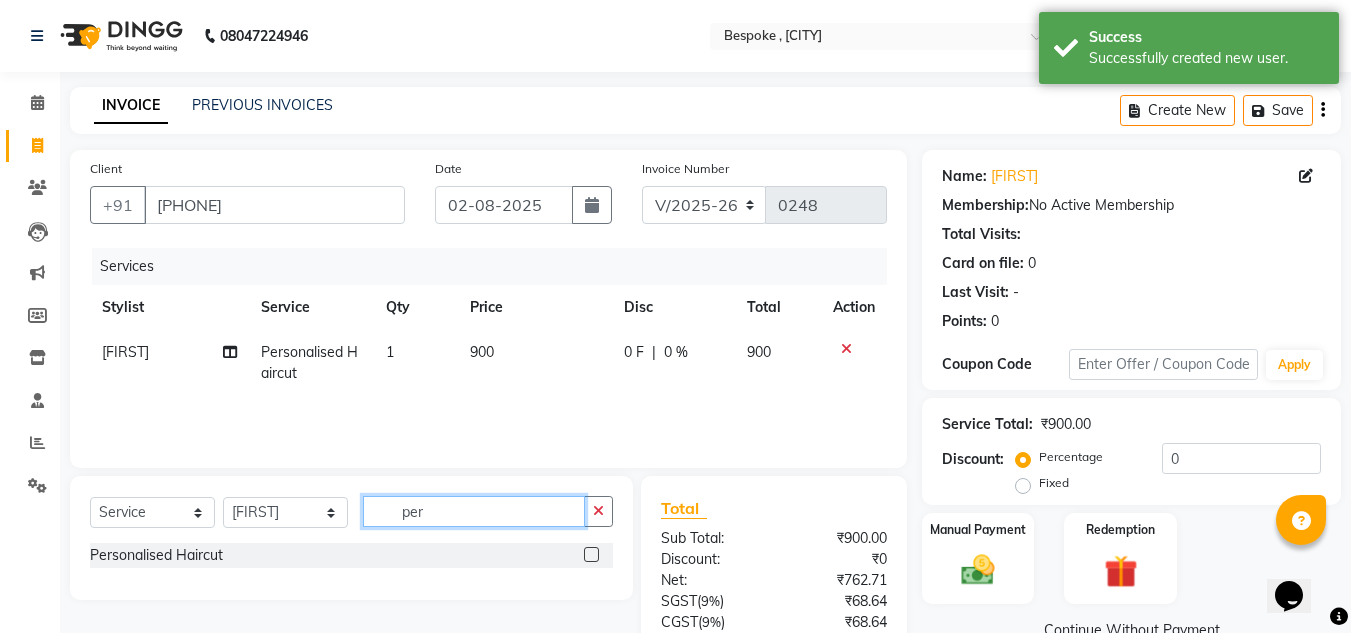 drag, startPoint x: 431, startPoint y: 511, endPoint x: 349, endPoint y: 503, distance: 82.38932 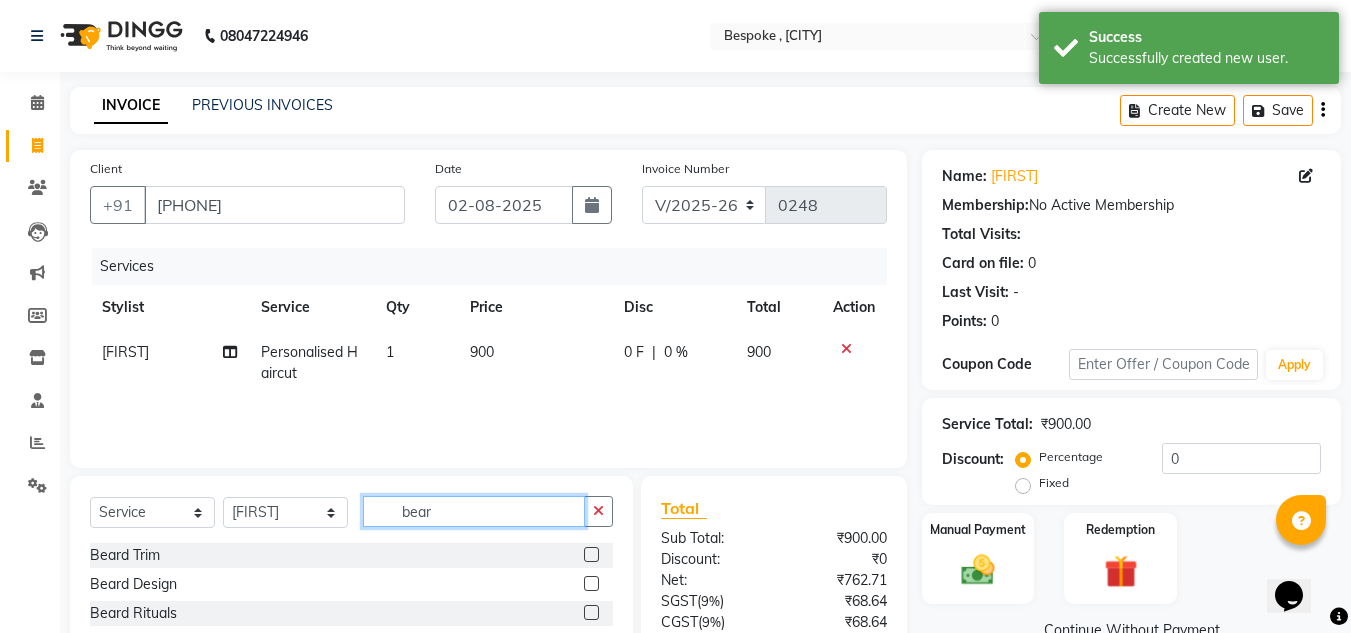 type on "bear" 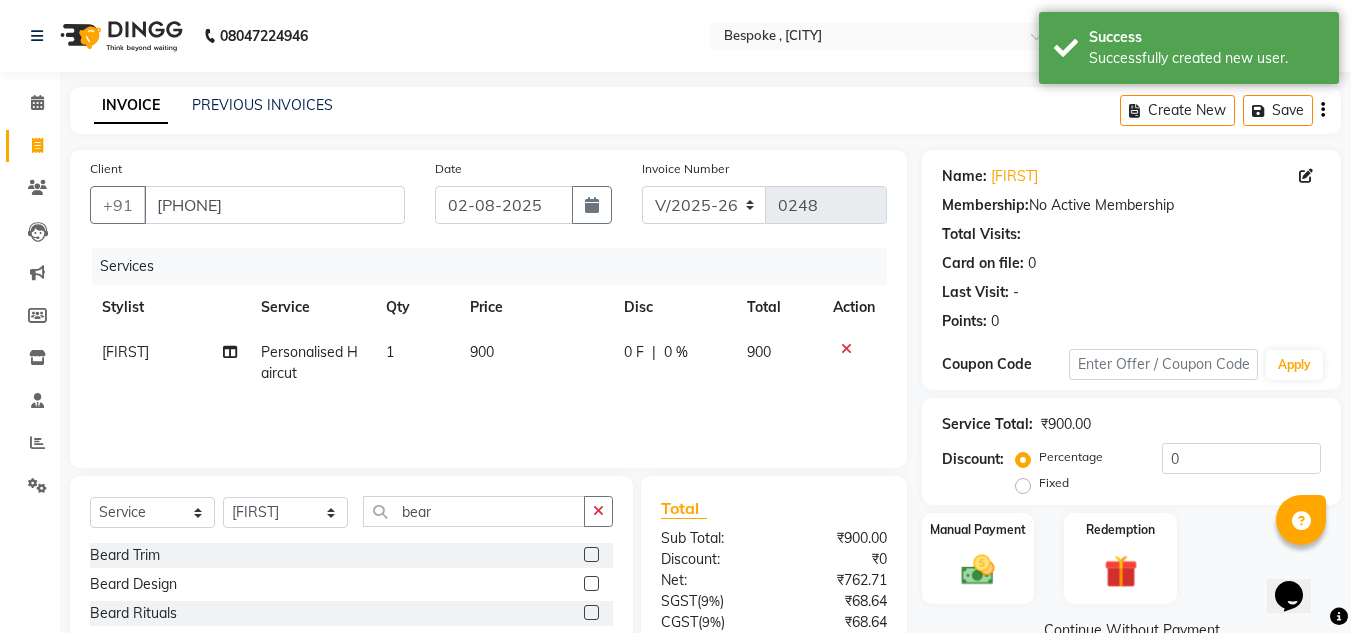 click 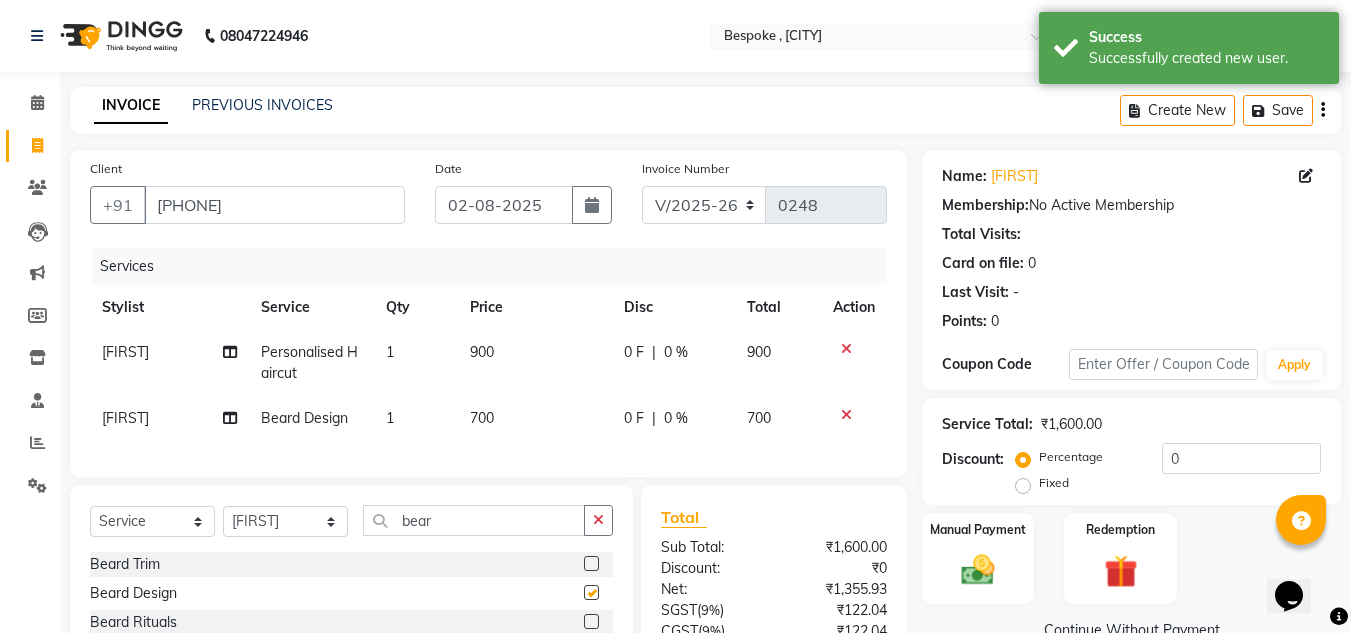 checkbox on "false" 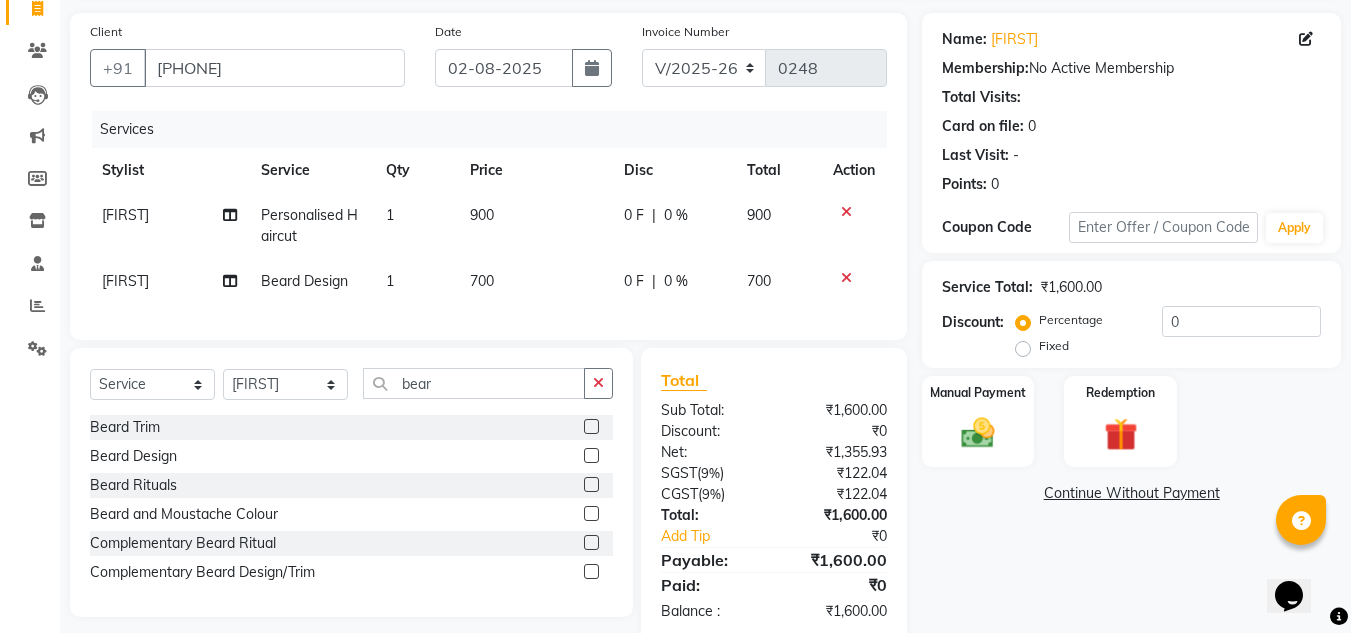 scroll, scrollTop: 154, scrollLeft: 0, axis: vertical 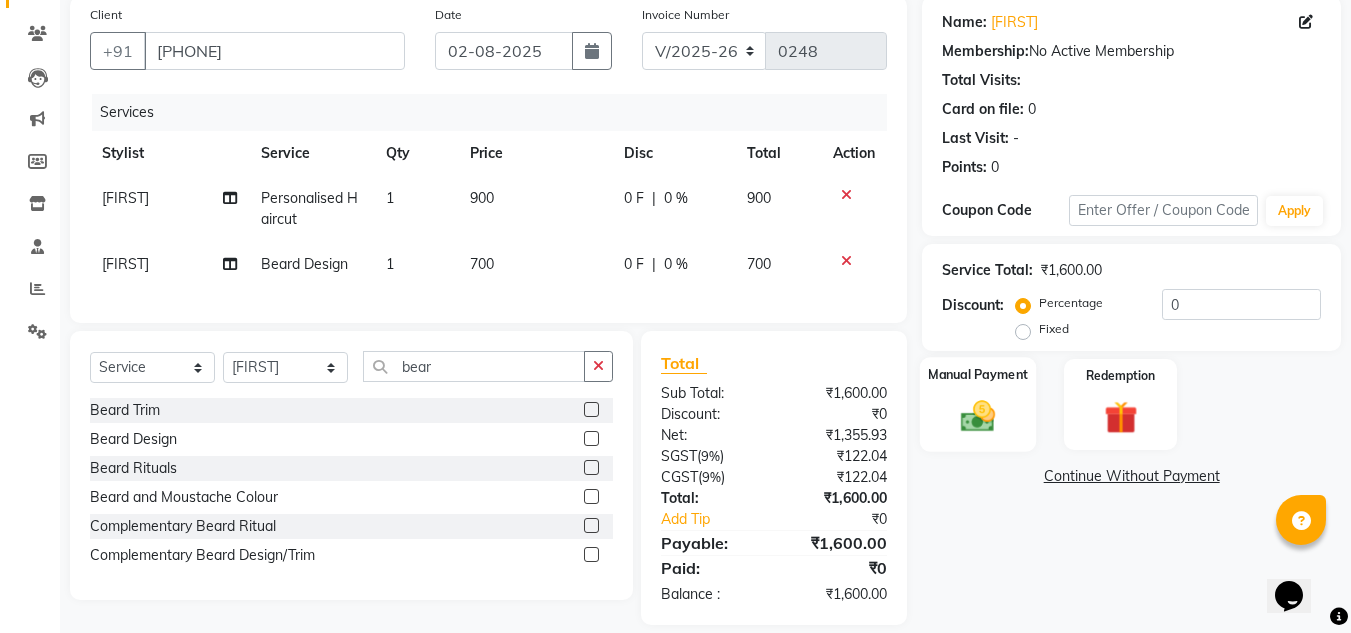 click on "Manual Payment" 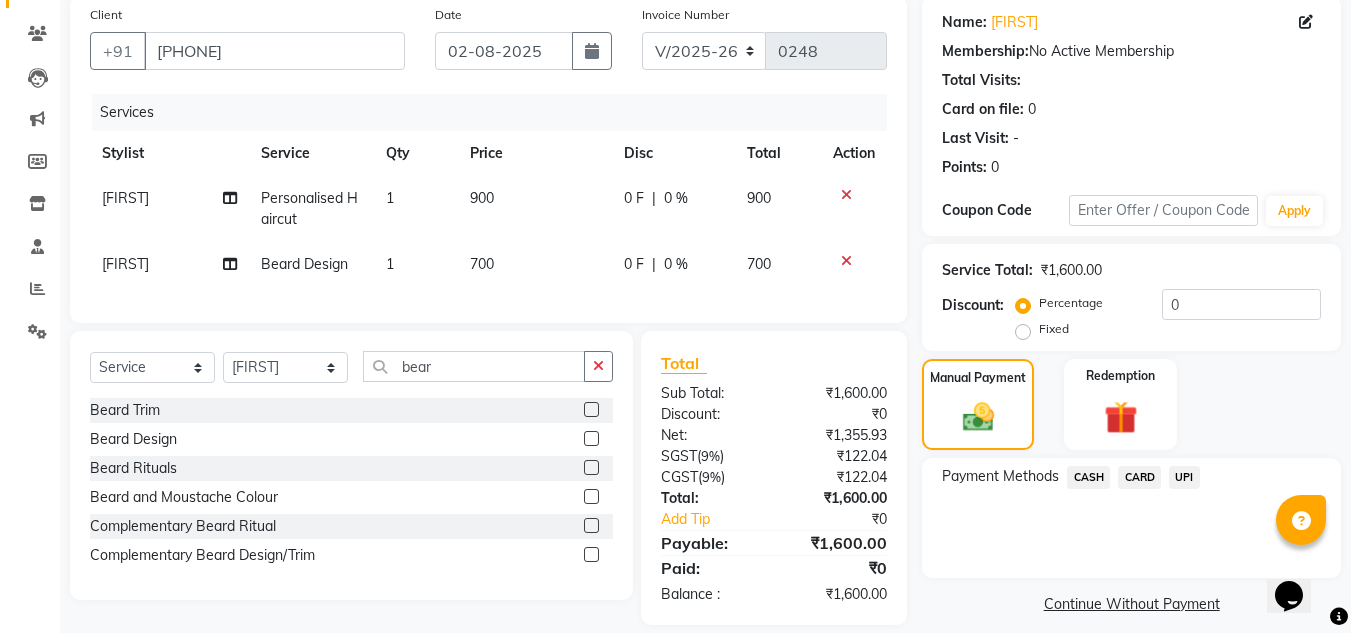click on "UPI" 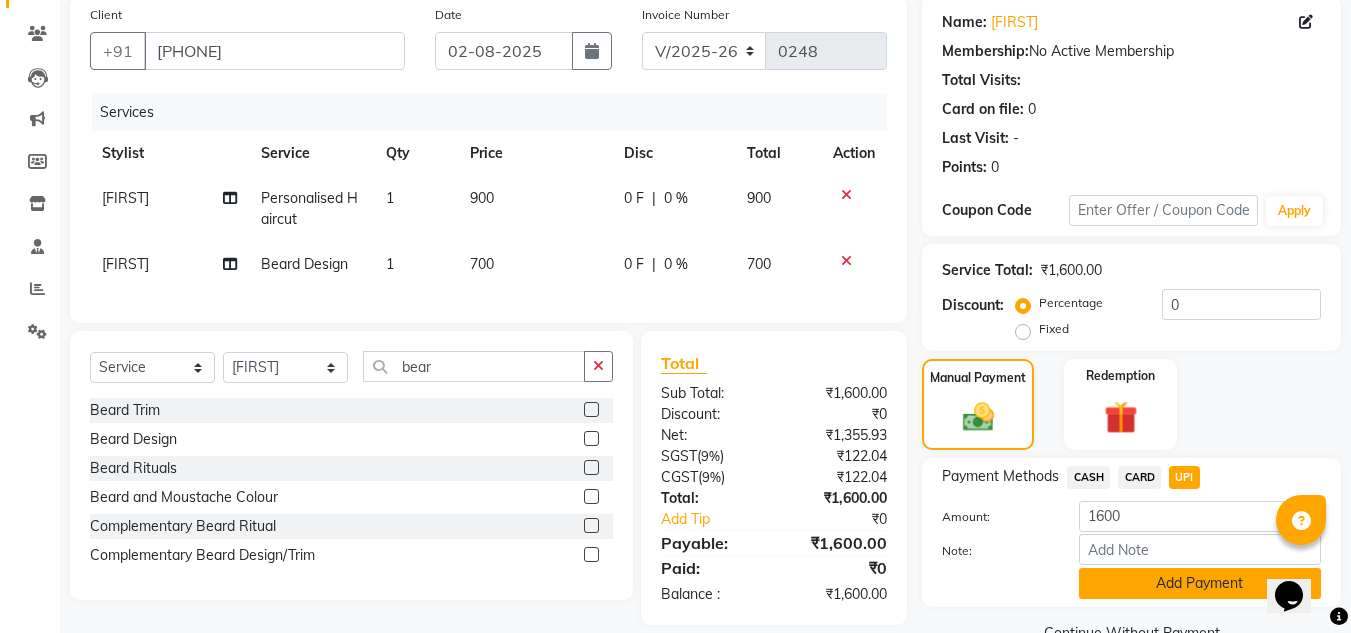click on "Add Payment" 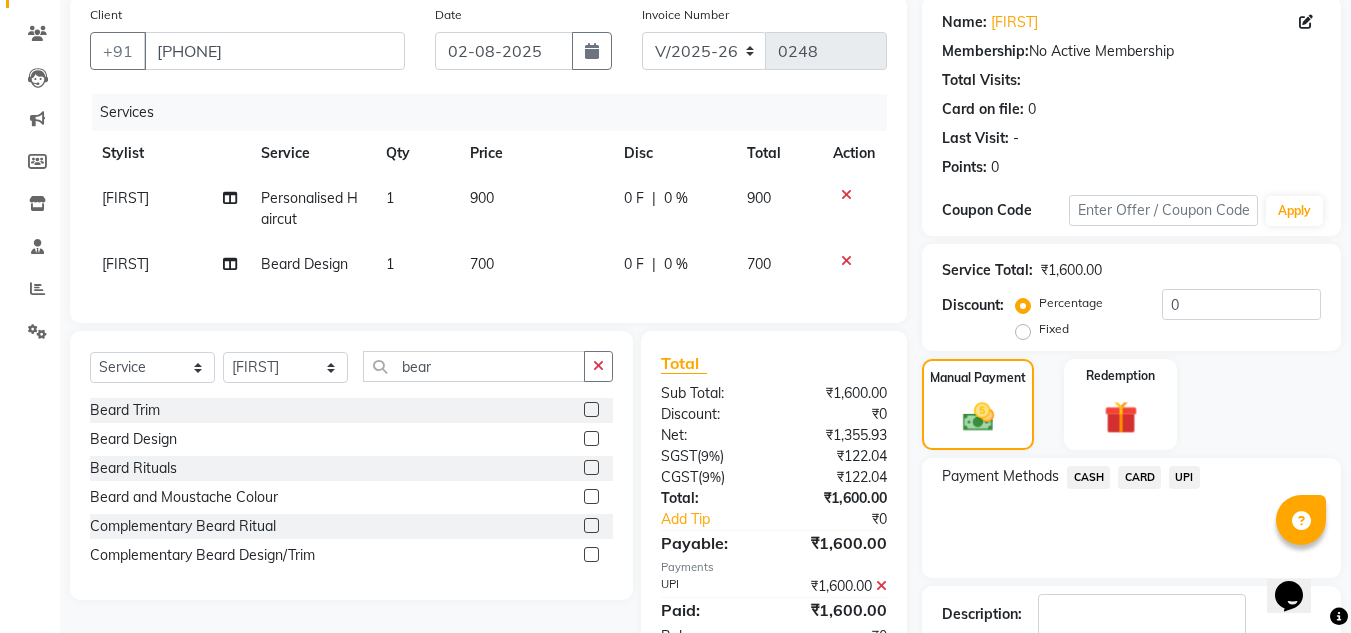scroll, scrollTop: 283, scrollLeft: 0, axis: vertical 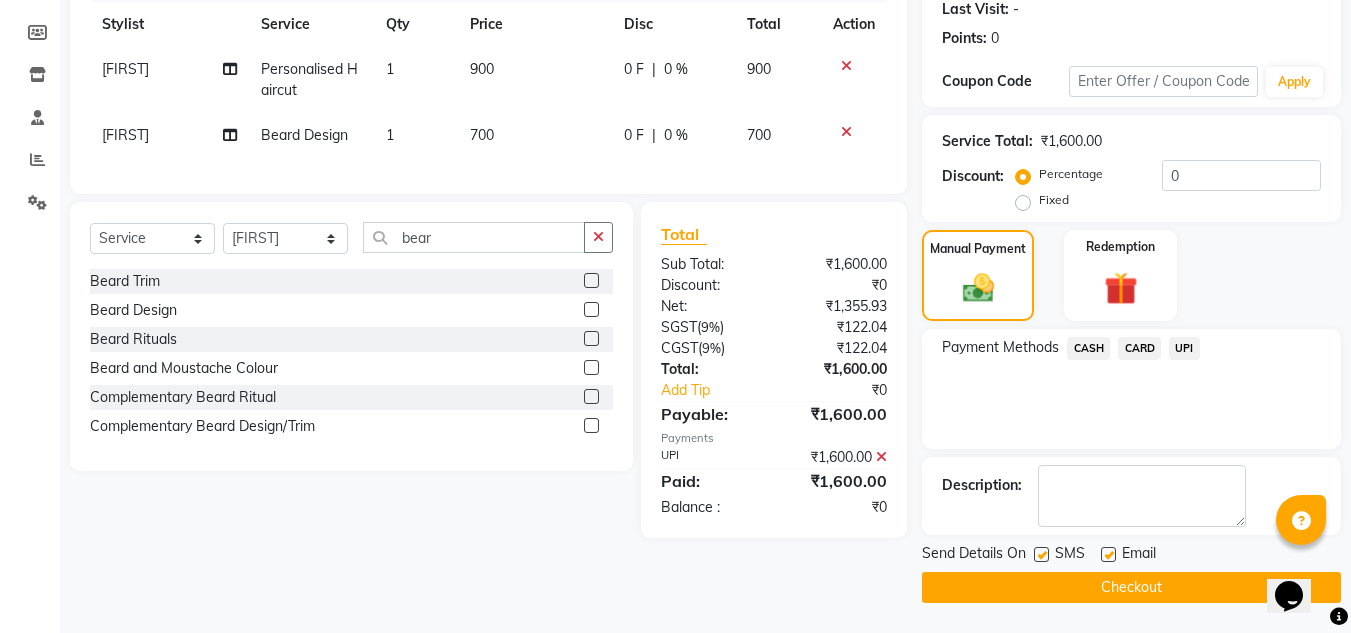 click on "Checkout" 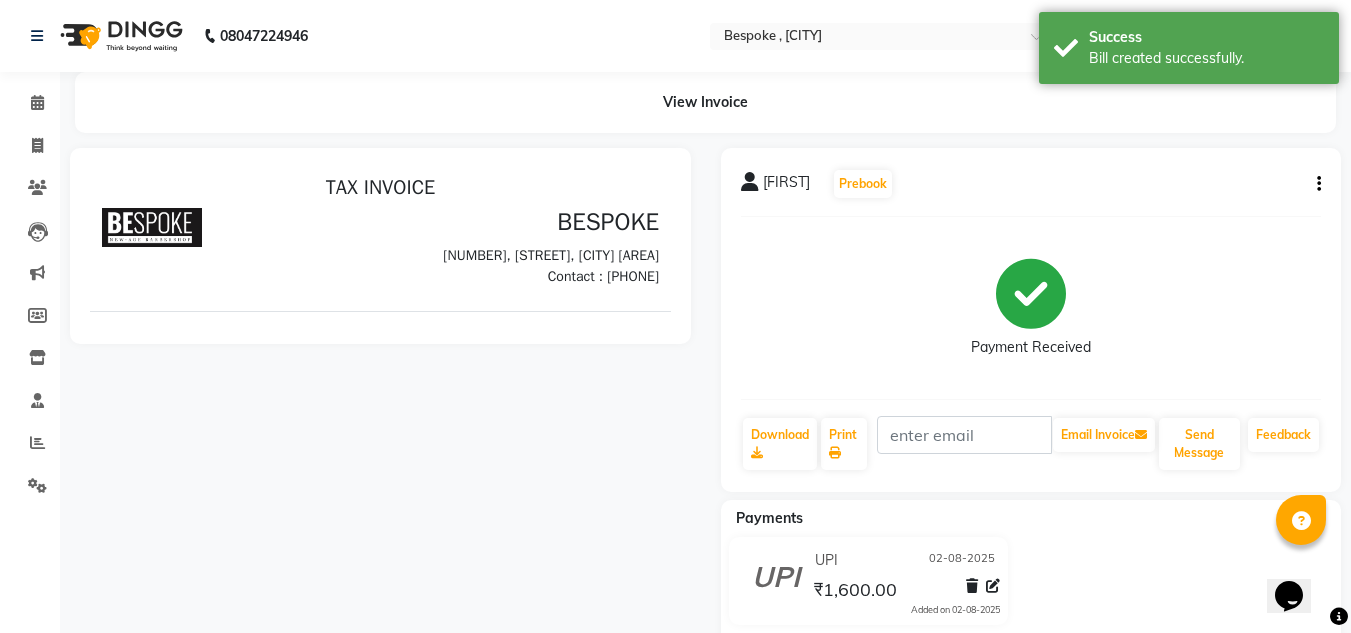 scroll, scrollTop: 0, scrollLeft: 0, axis: both 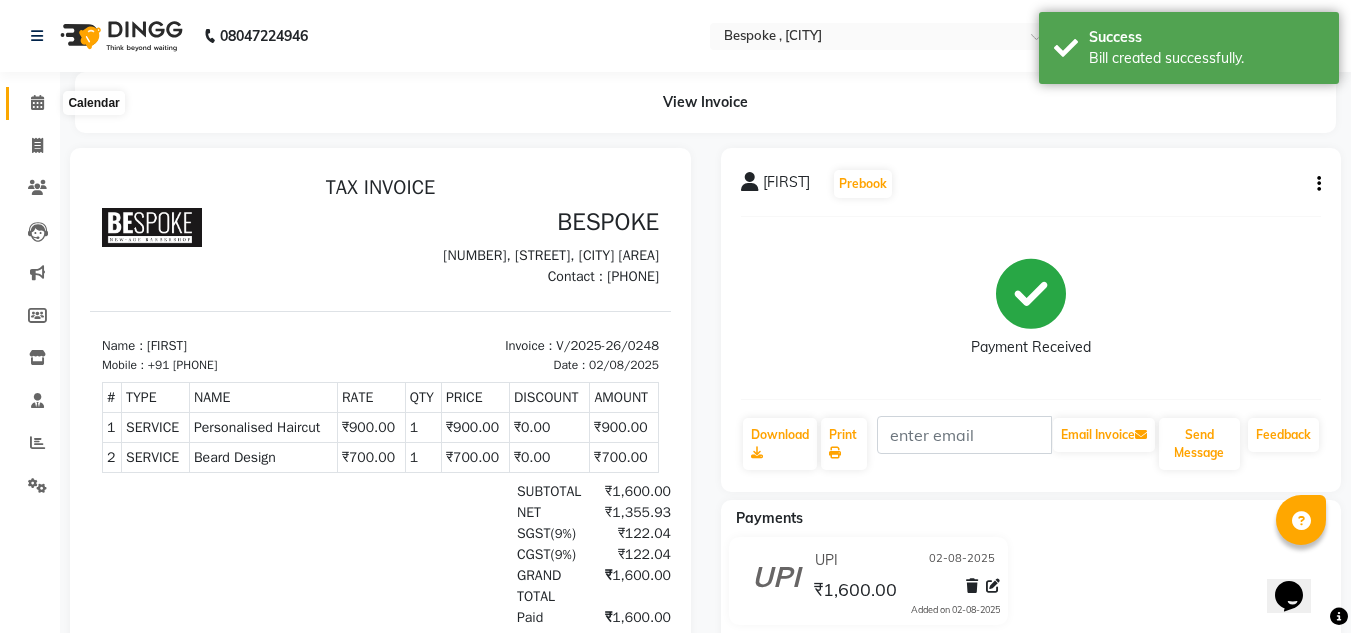 click 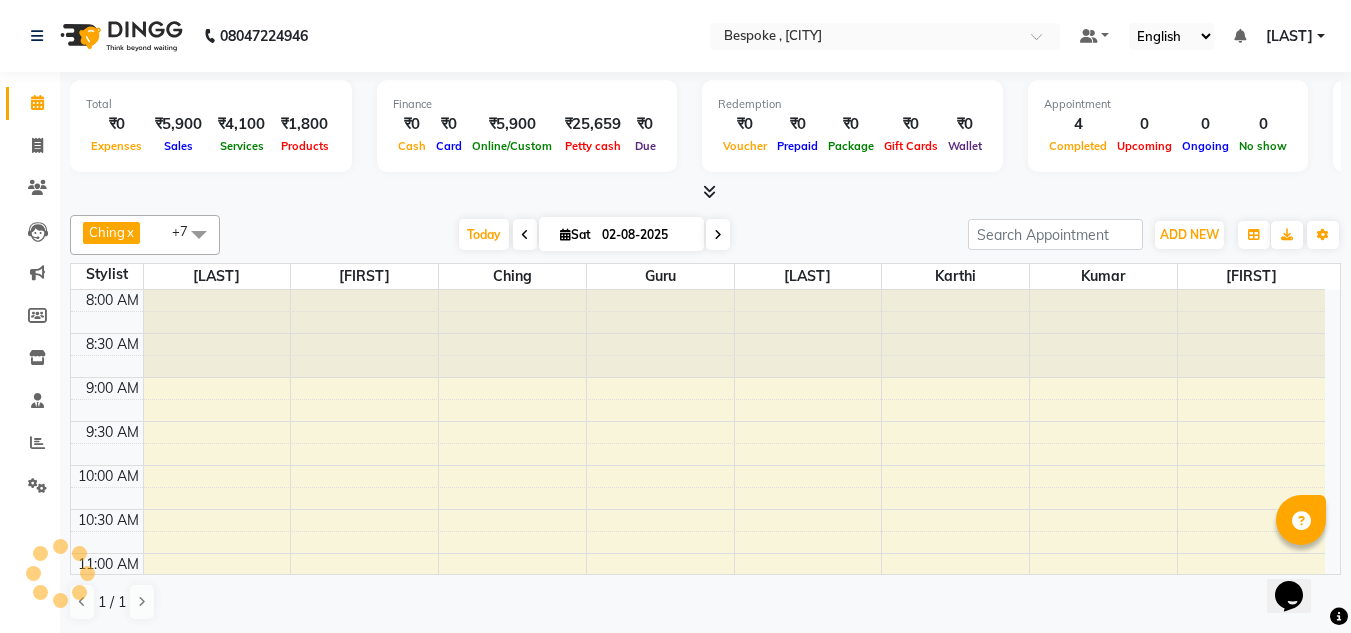 scroll, scrollTop: 0, scrollLeft: 0, axis: both 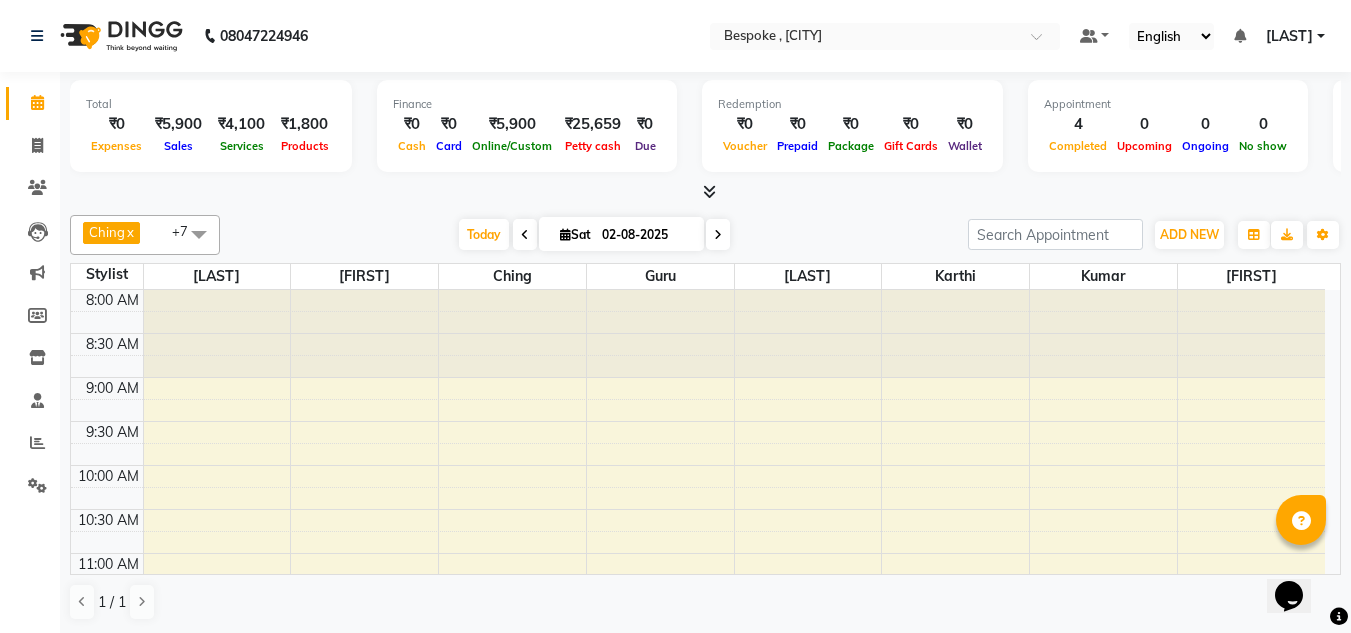 drag, startPoint x: 30, startPoint y: 111, endPoint x: 399, endPoint y: 24, distance: 379.1174 